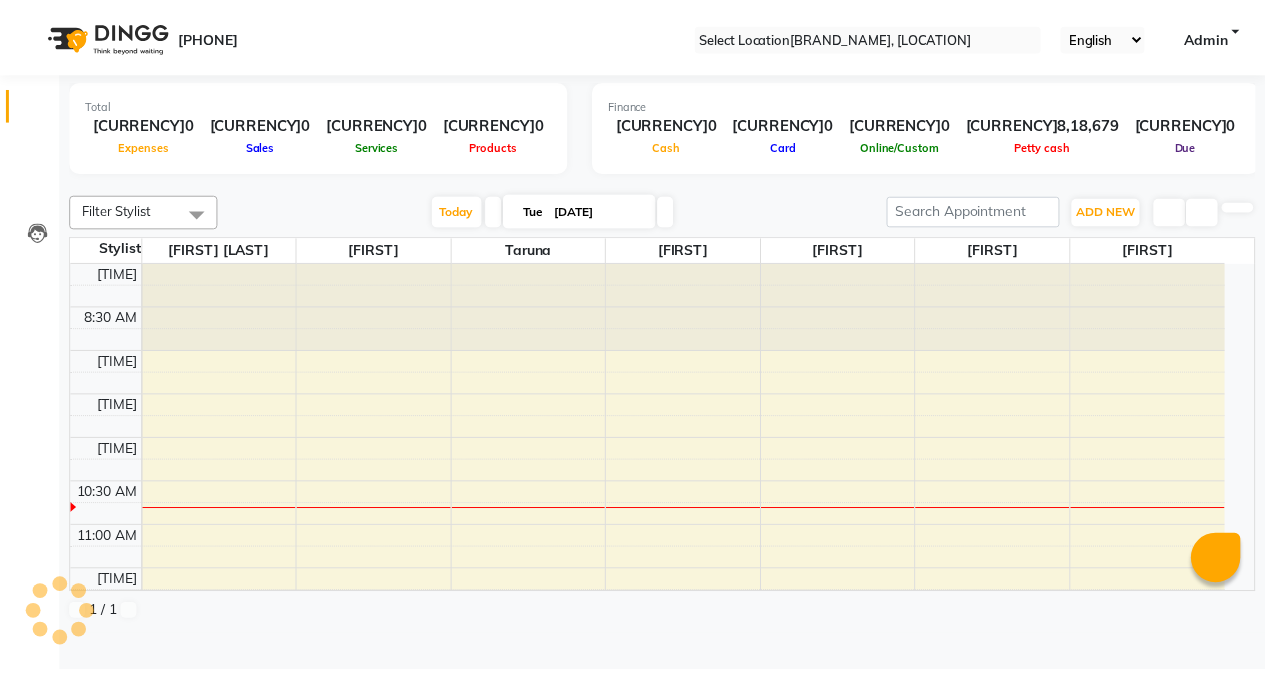 scroll, scrollTop: 0, scrollLeft: 0, axis: both 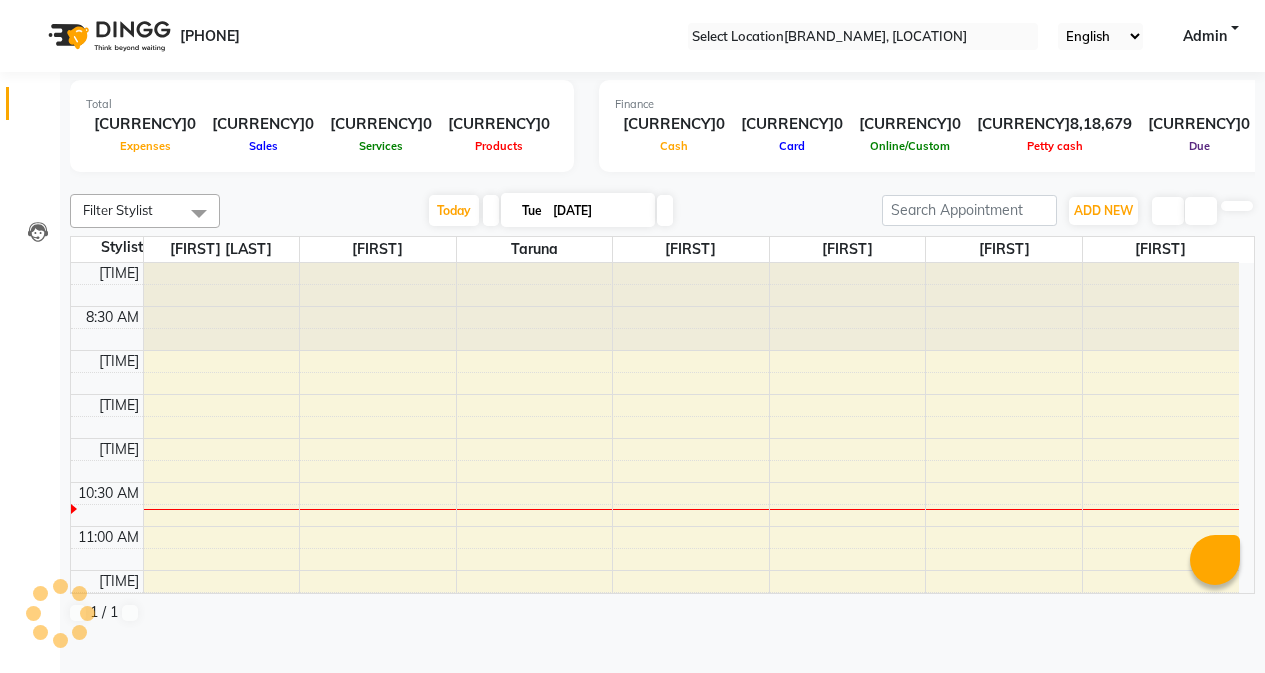 click on "Invoice" at bounding box center [30, 146] 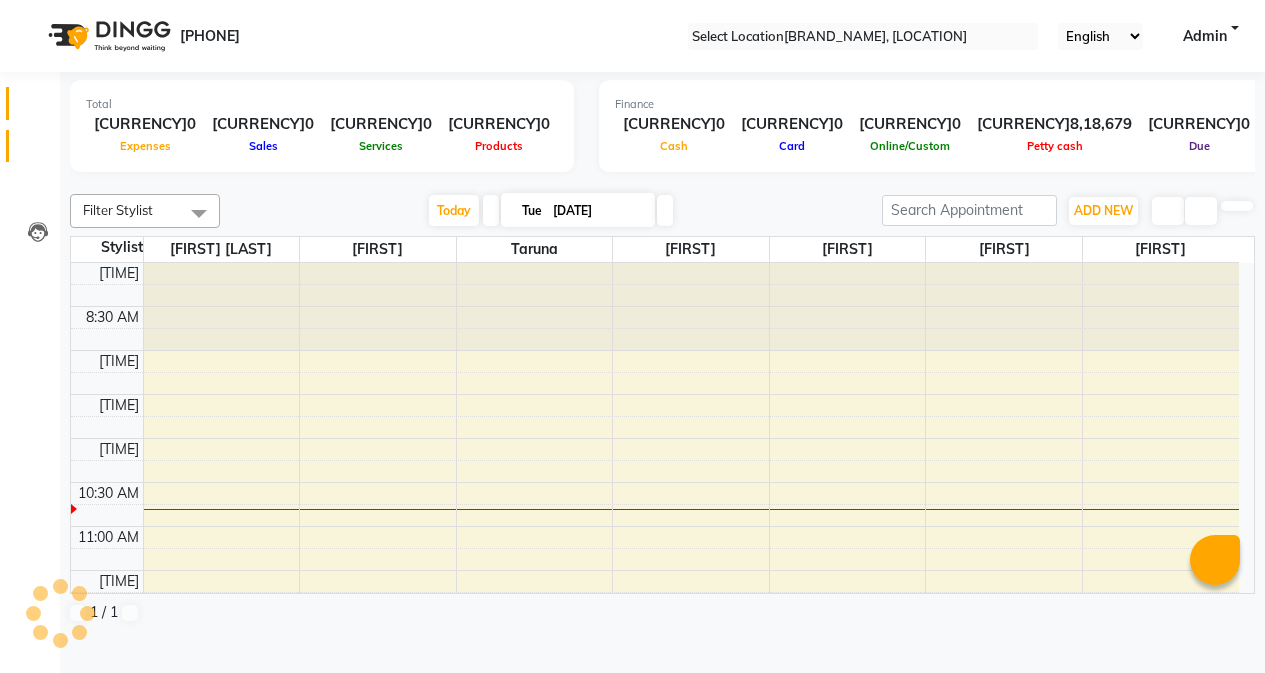 click at bounding box center [38, 151] 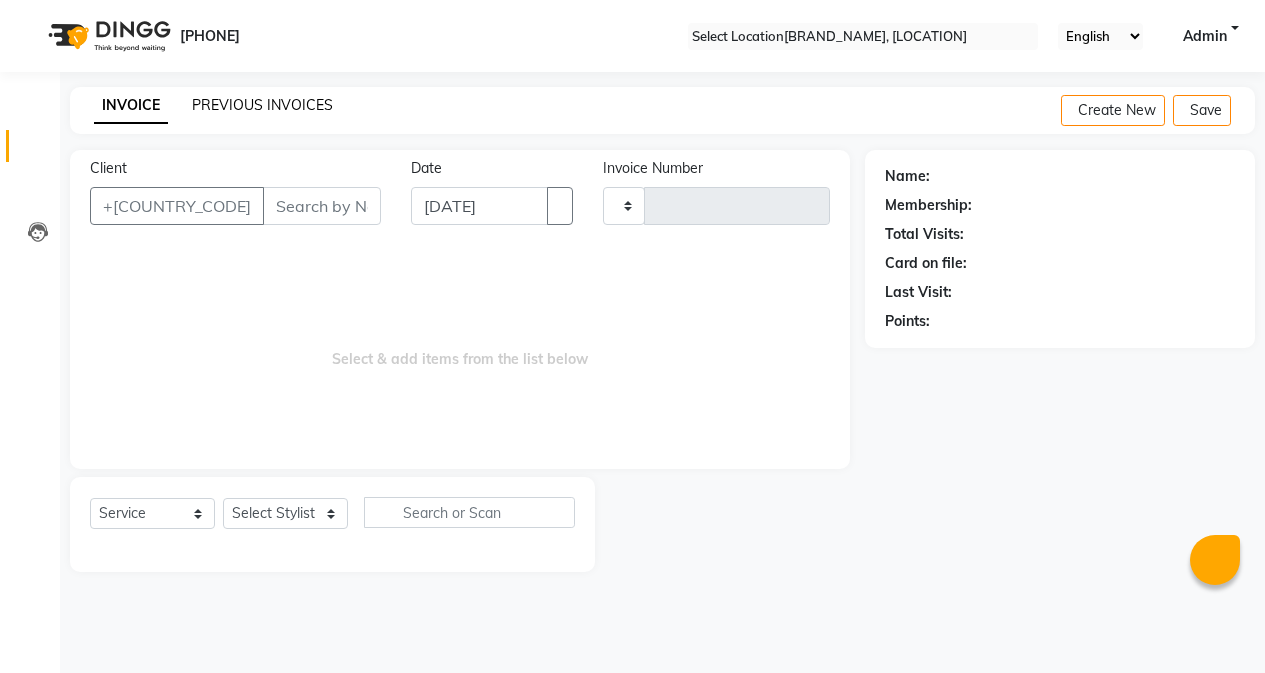 click on "PREVIOUS INVOICES" at bounding box center (262, 105) 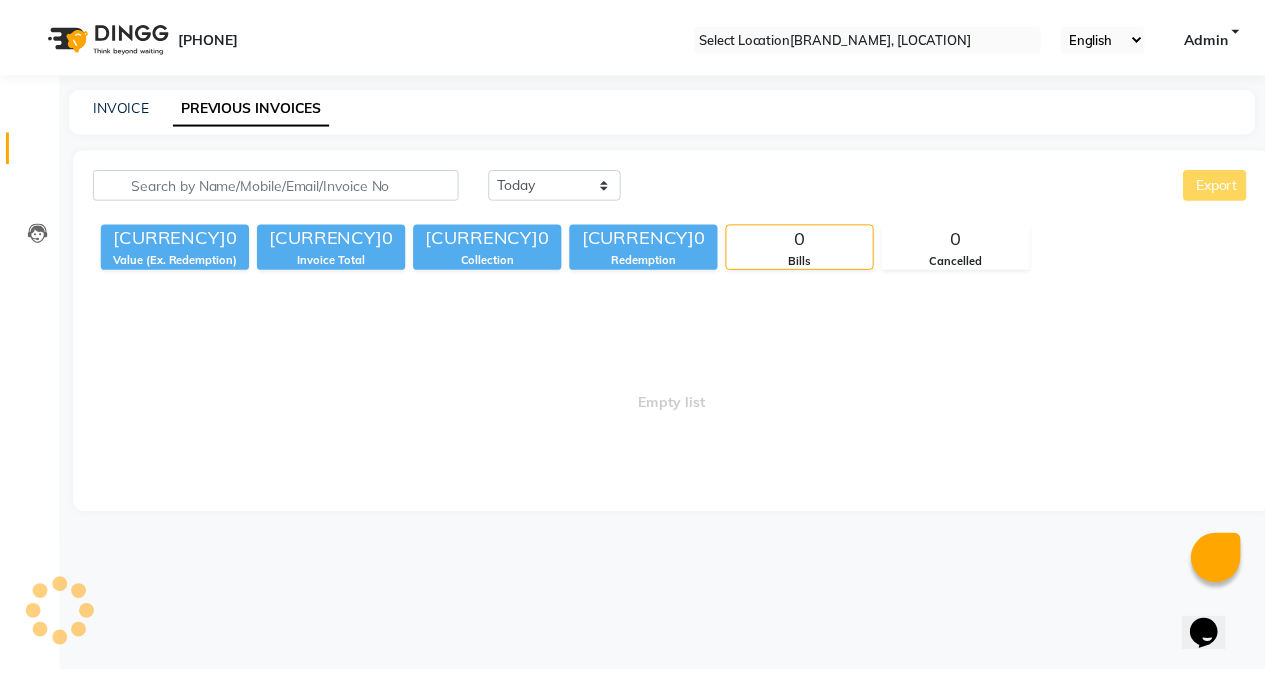 scroll, scrollTop: 0, scrollLeft: 0, axis: both 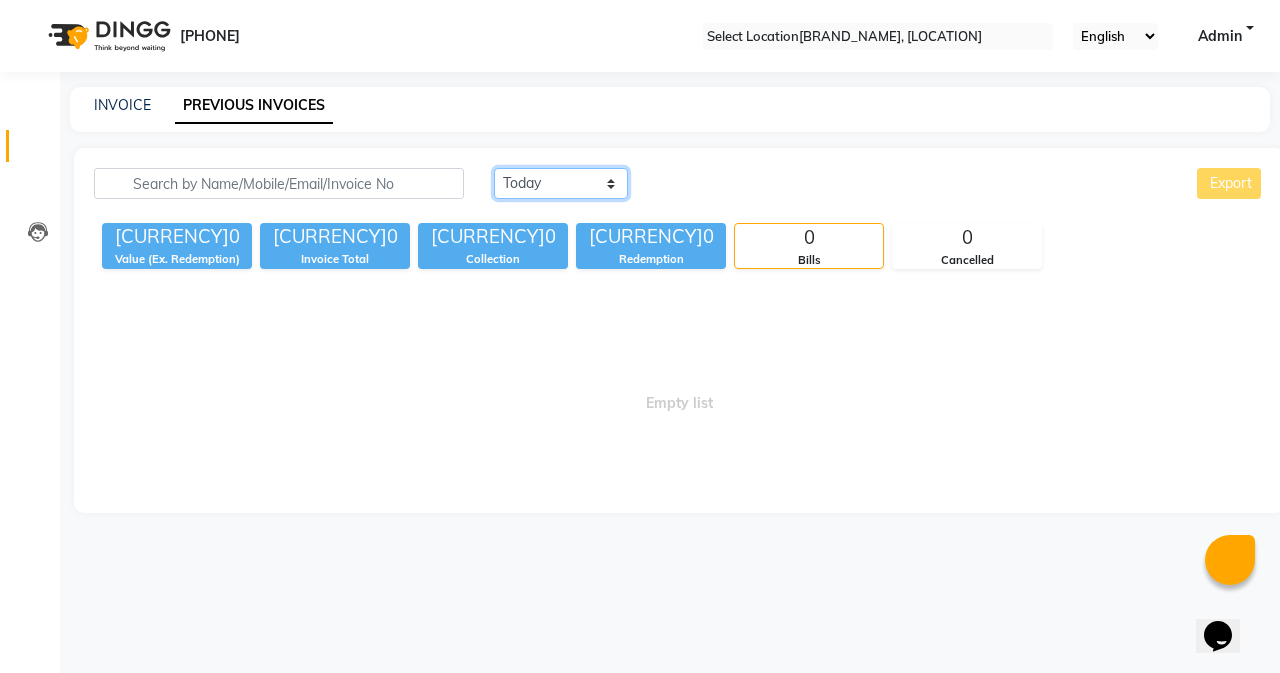 click on "Today Yesterday Custom Range" at bounding box center [561, 183] 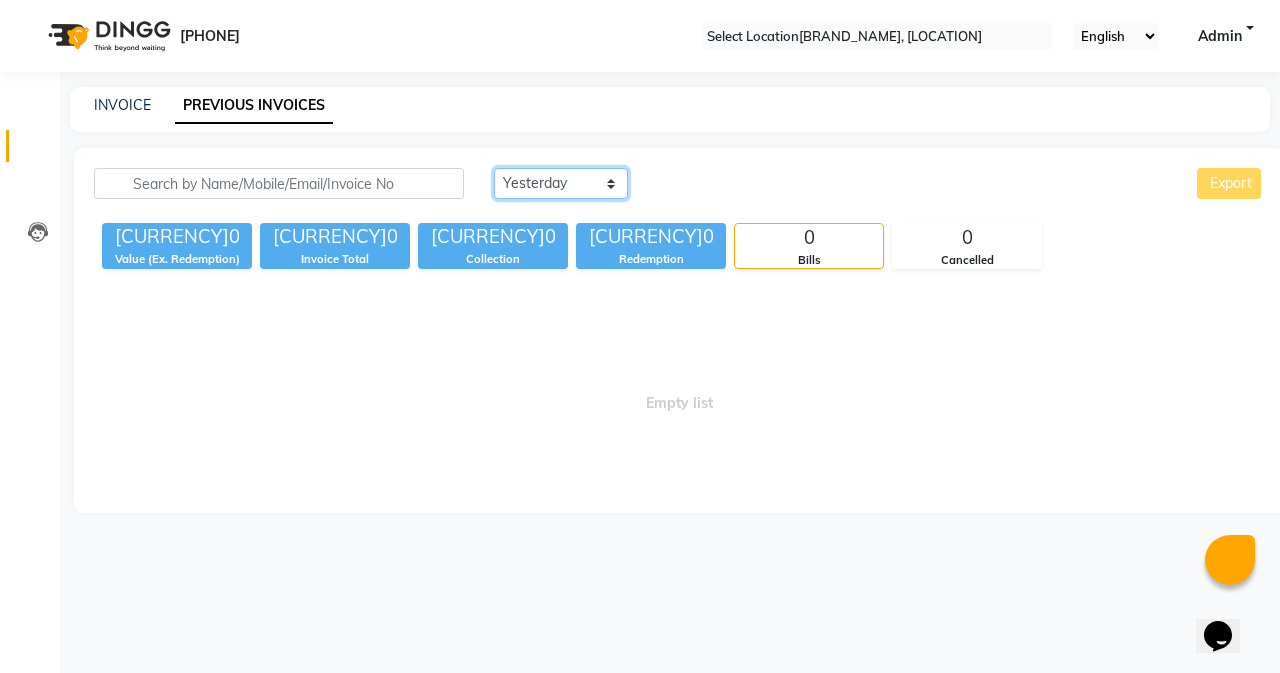 click on "Today Yesterday Custom Range" at bounding box center (561, 183) 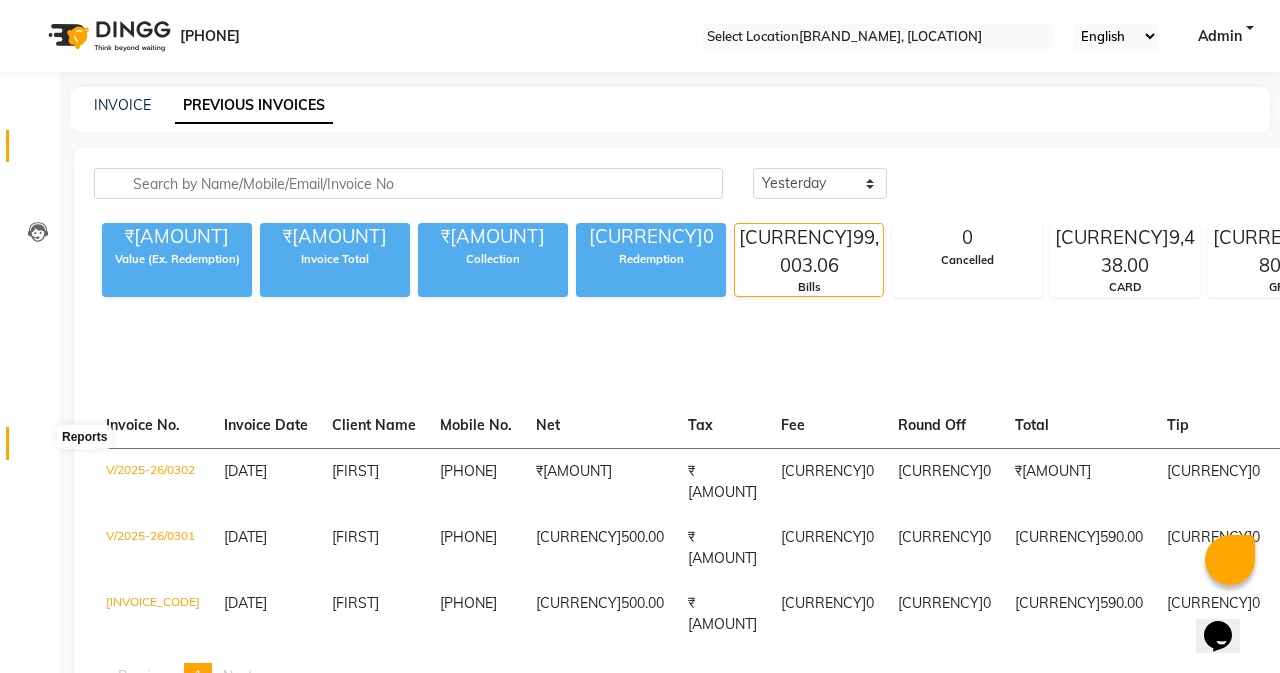 click at bounding box center [38, 448] 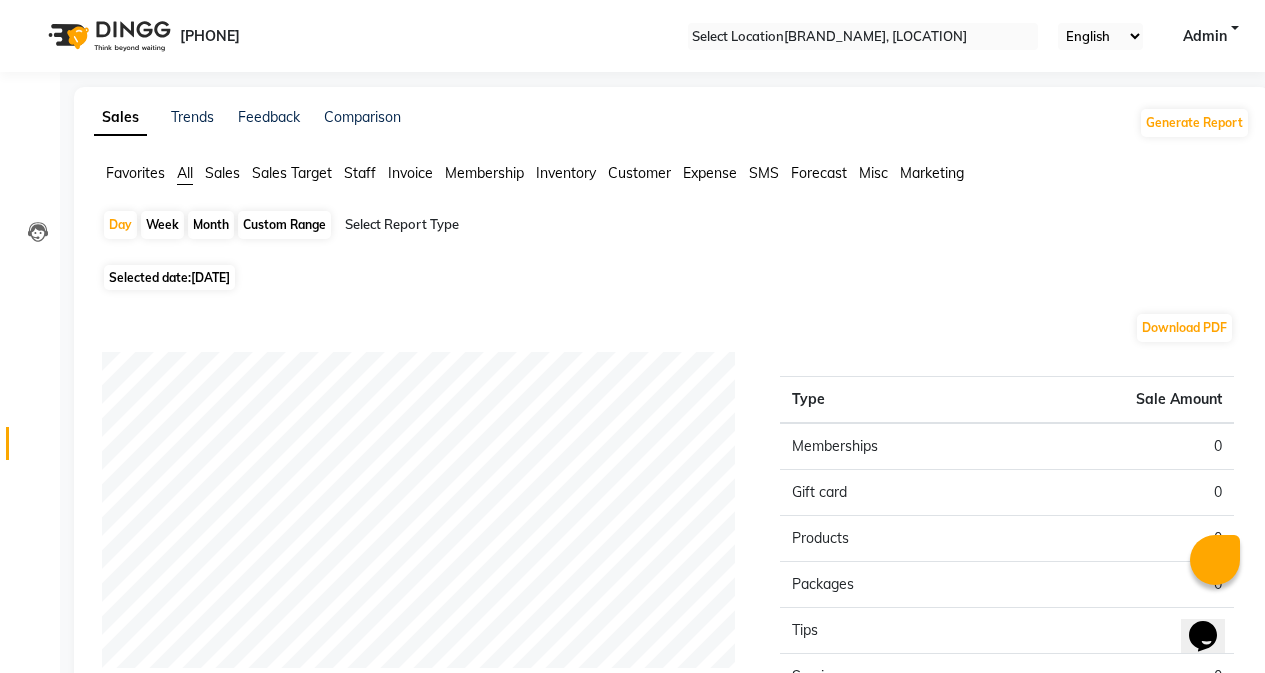 click on "Custom Range" at bounding box center [284, 225] 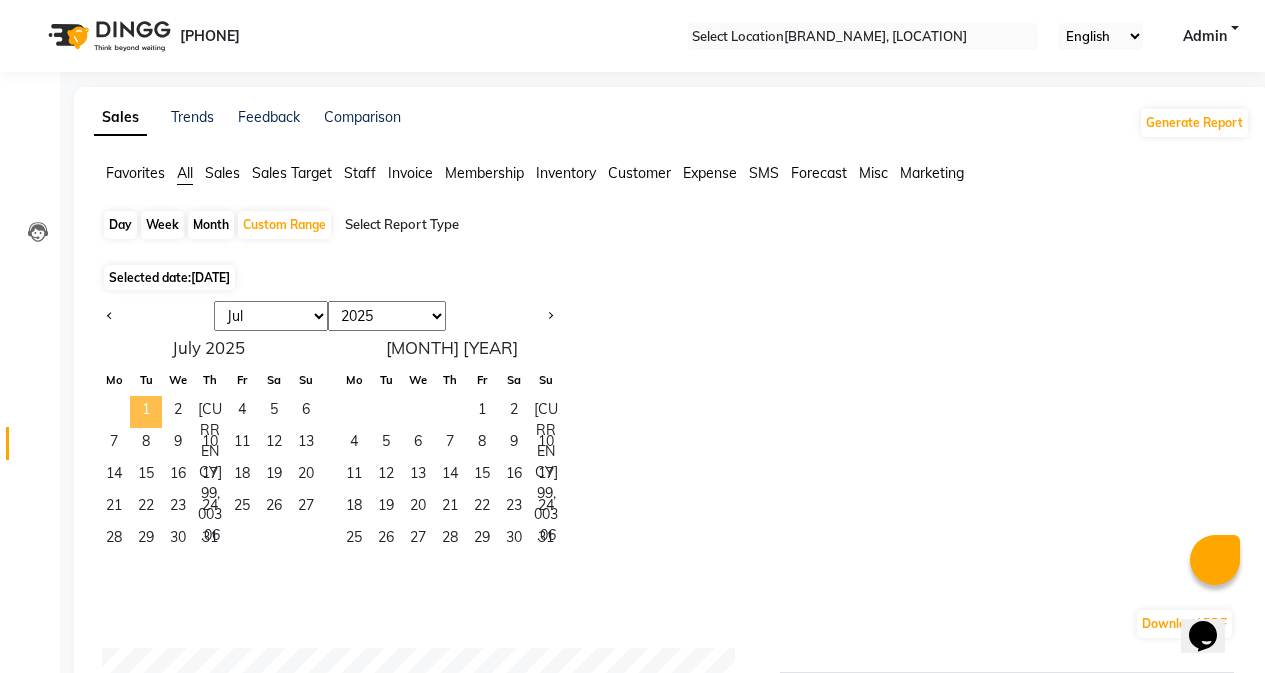 click on "1" at bounding box center (146, 412) 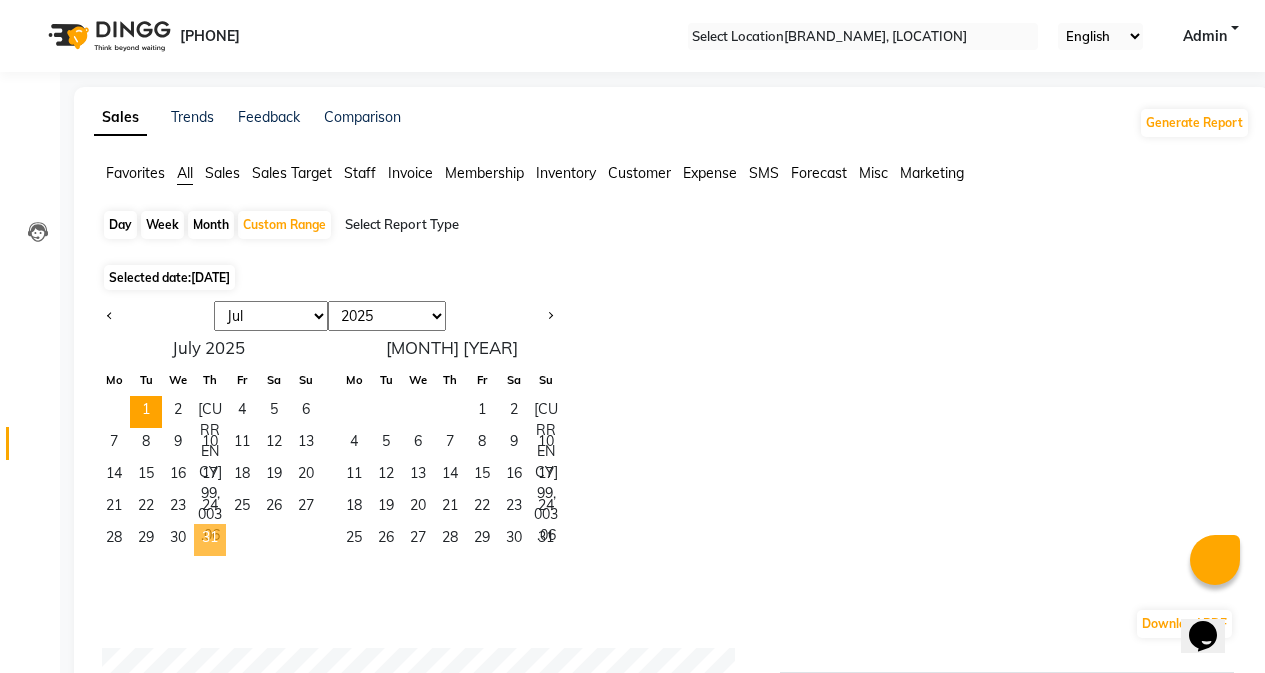 click on "31" at bounding box center [210, 540] 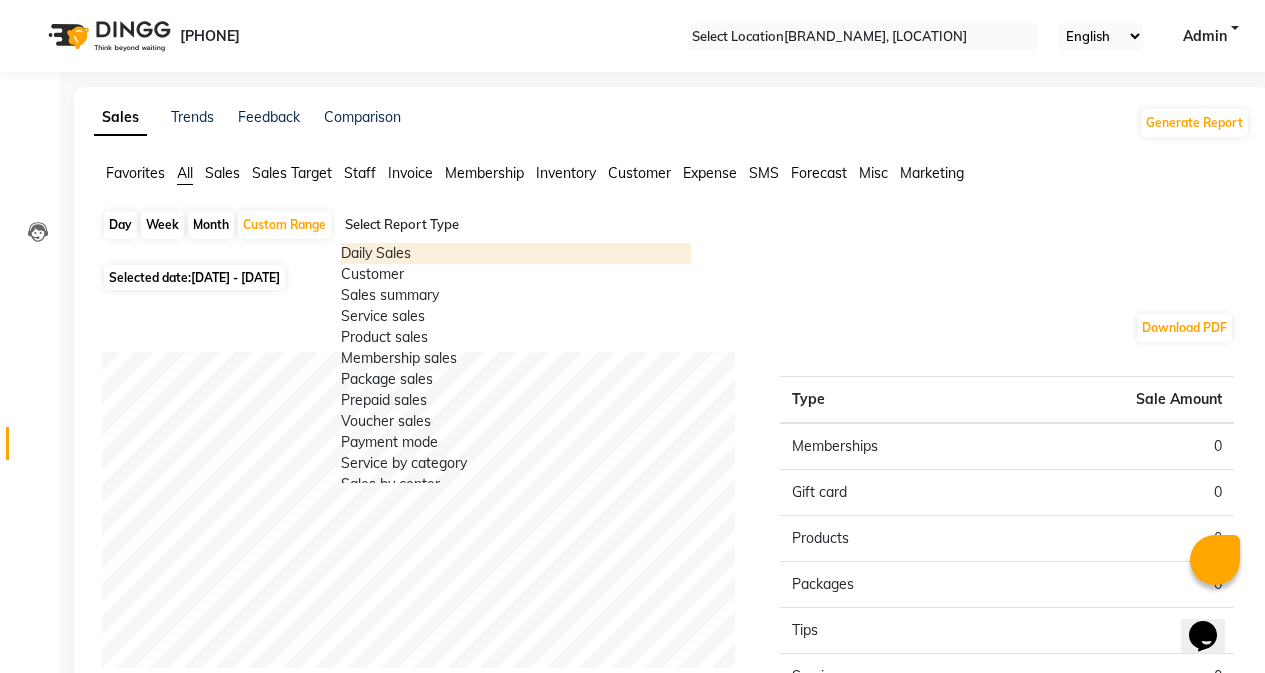 click at bounding box center [516, 225] 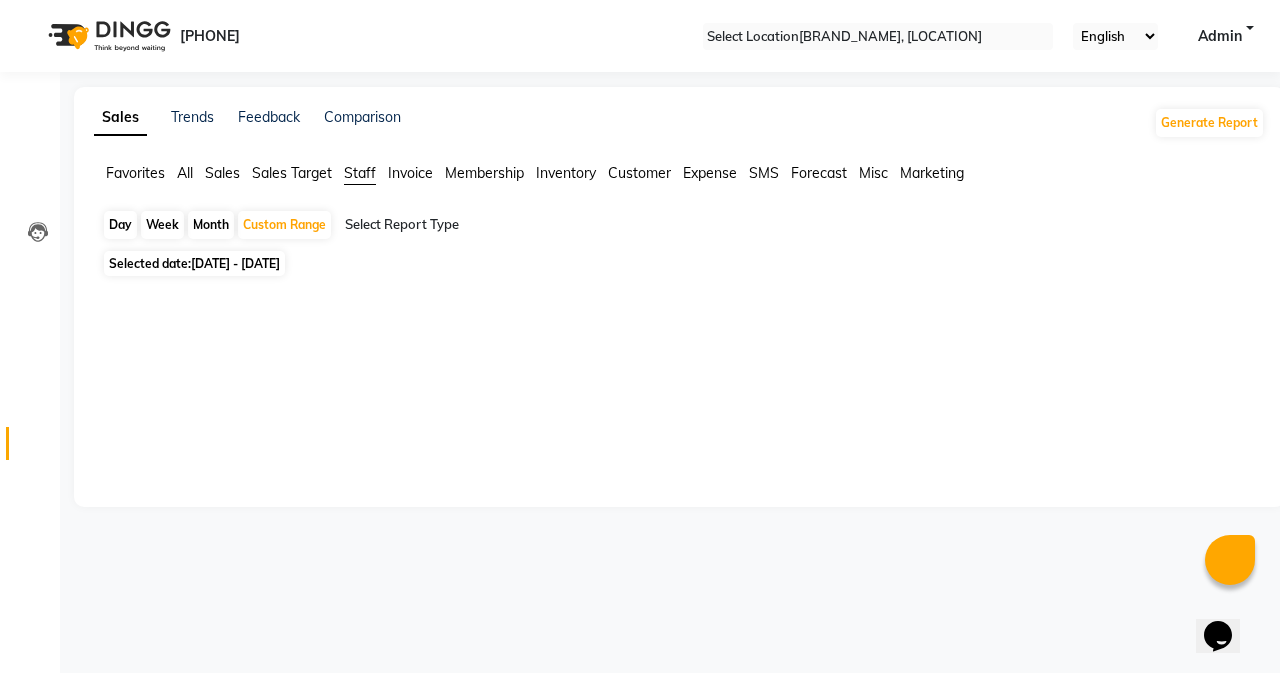 click at bounding box center [516, 225] 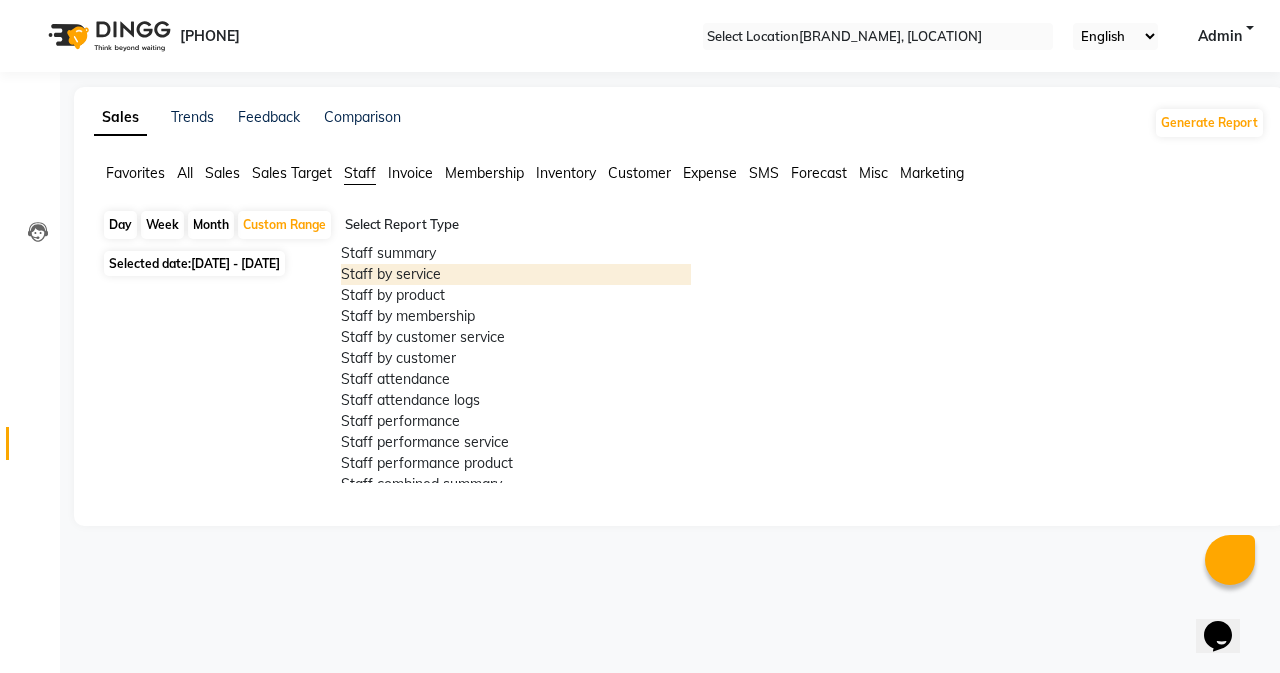 click on "Staff by service" at bounding box center (516, 274) 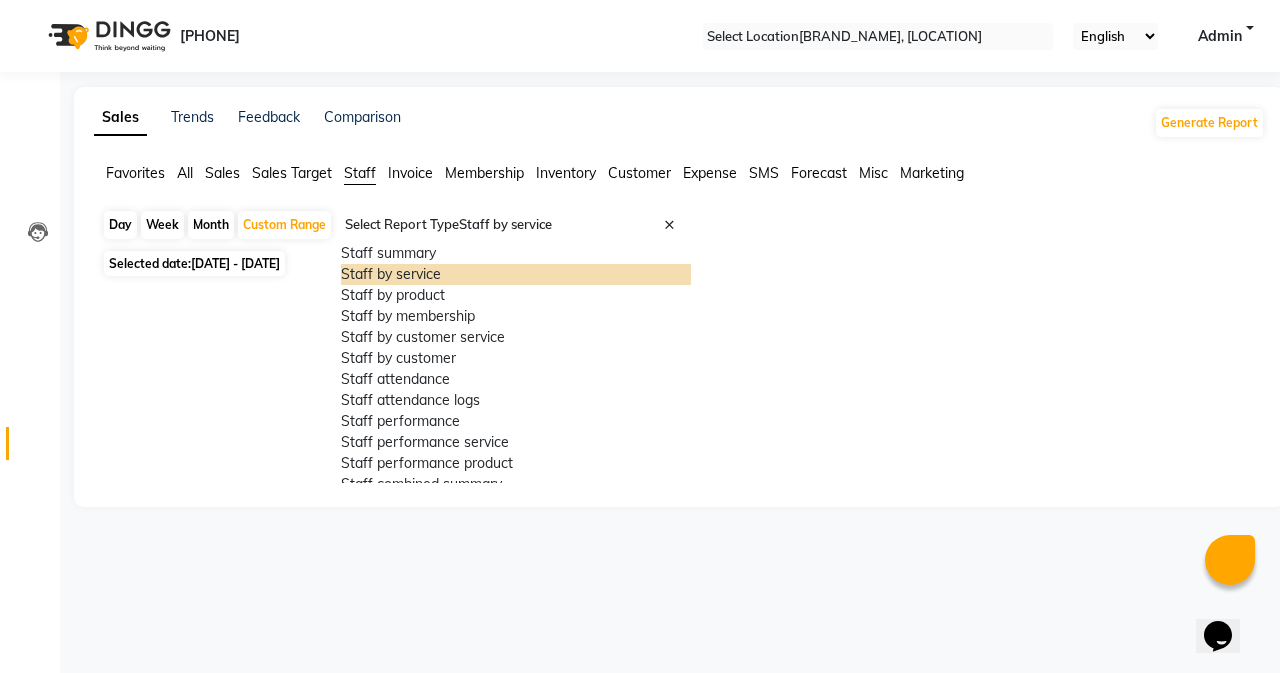 click at bounding box center (516, 225) 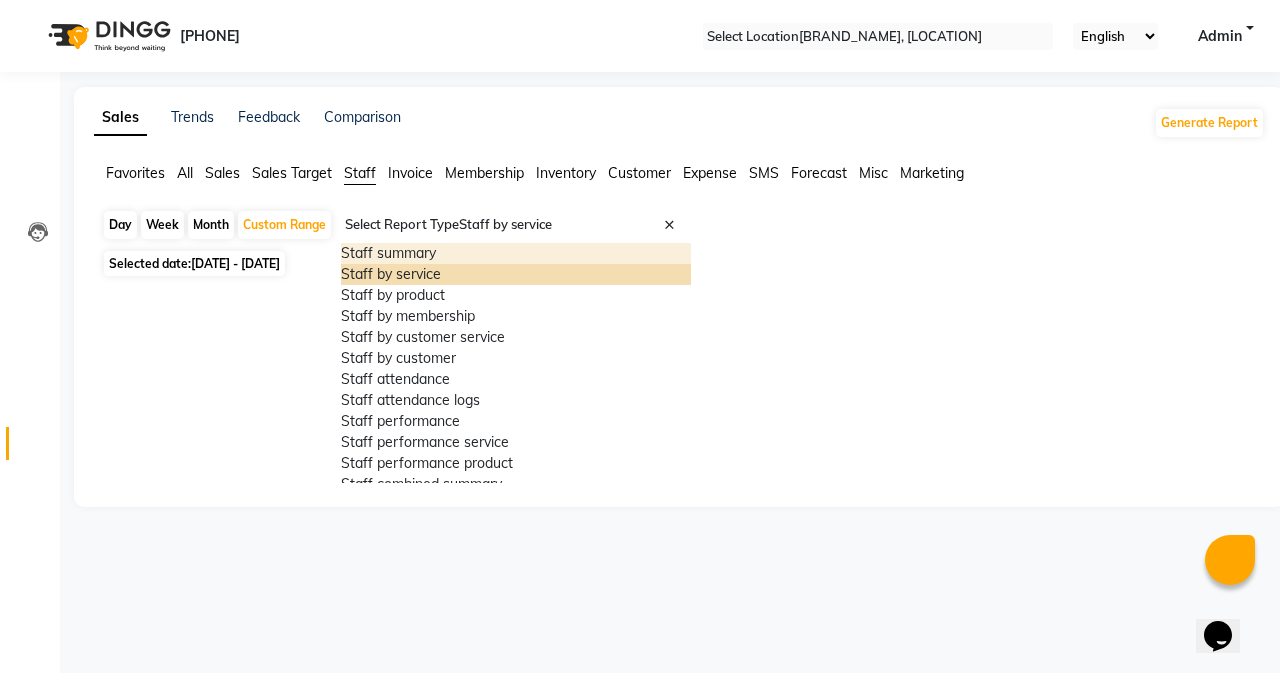 click on "Staff summary" at bounding box center (516, 253) 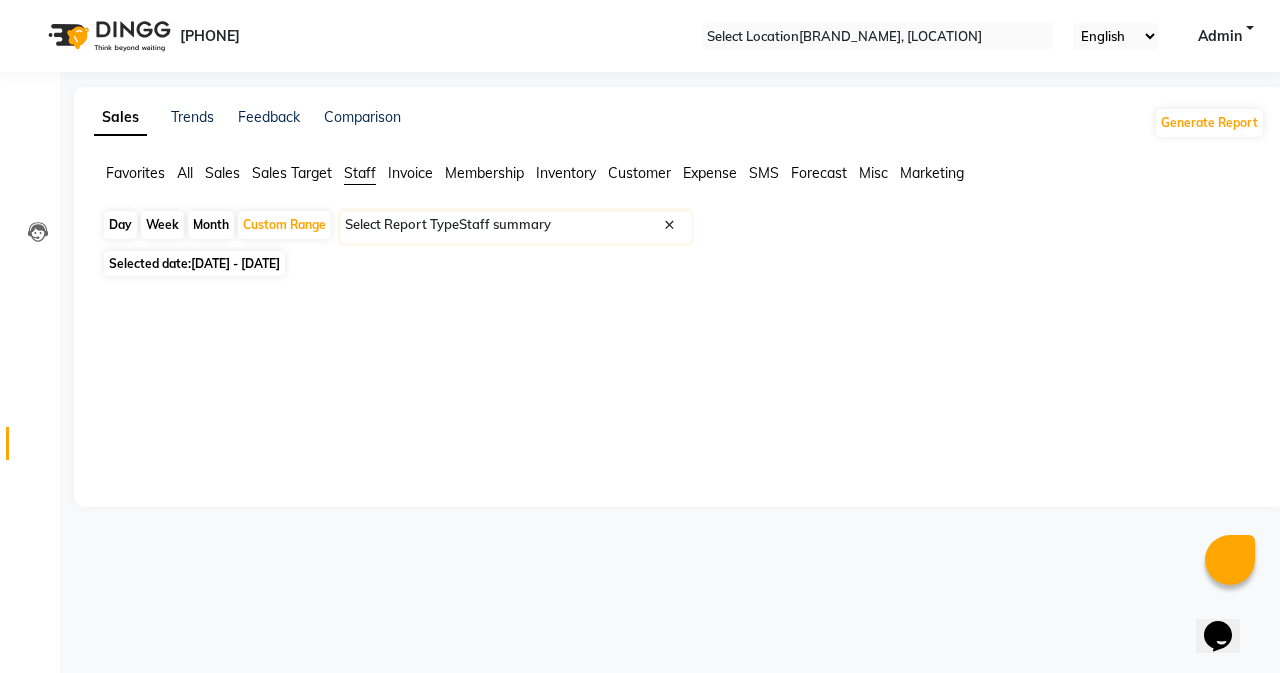 click on "[DATE] - [DATE]" at bounding box center (235, 263) 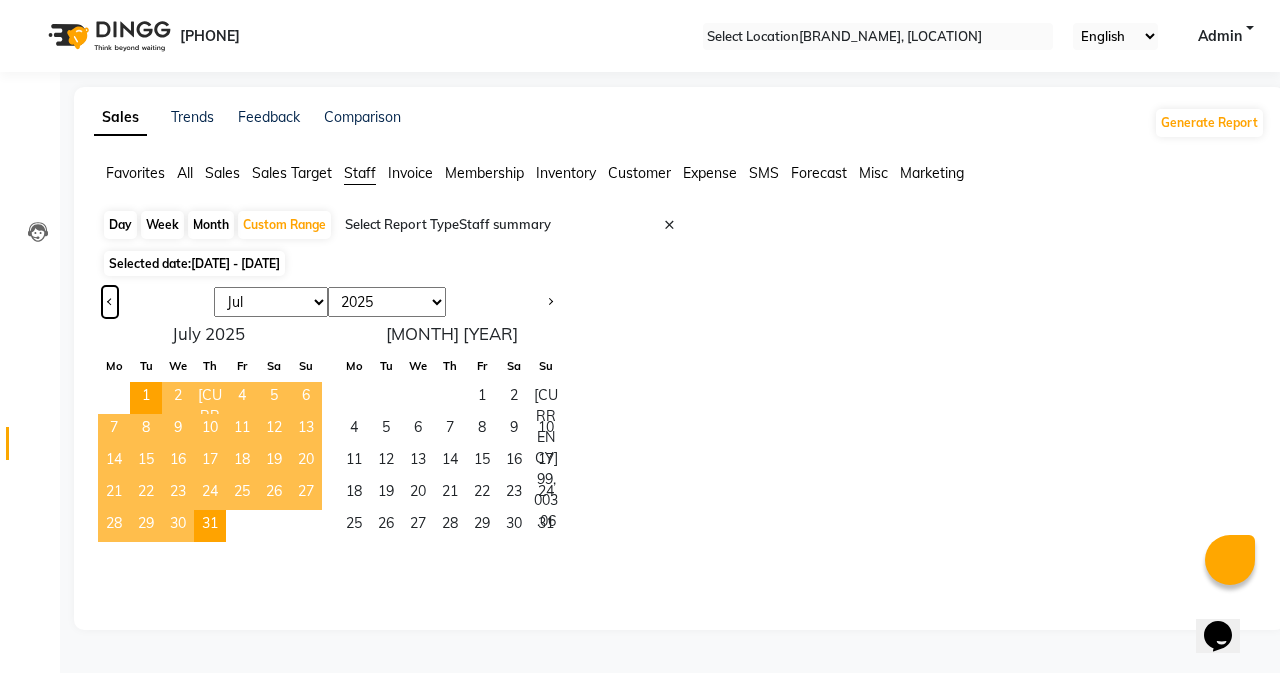 click at bounding box center [110, 302] 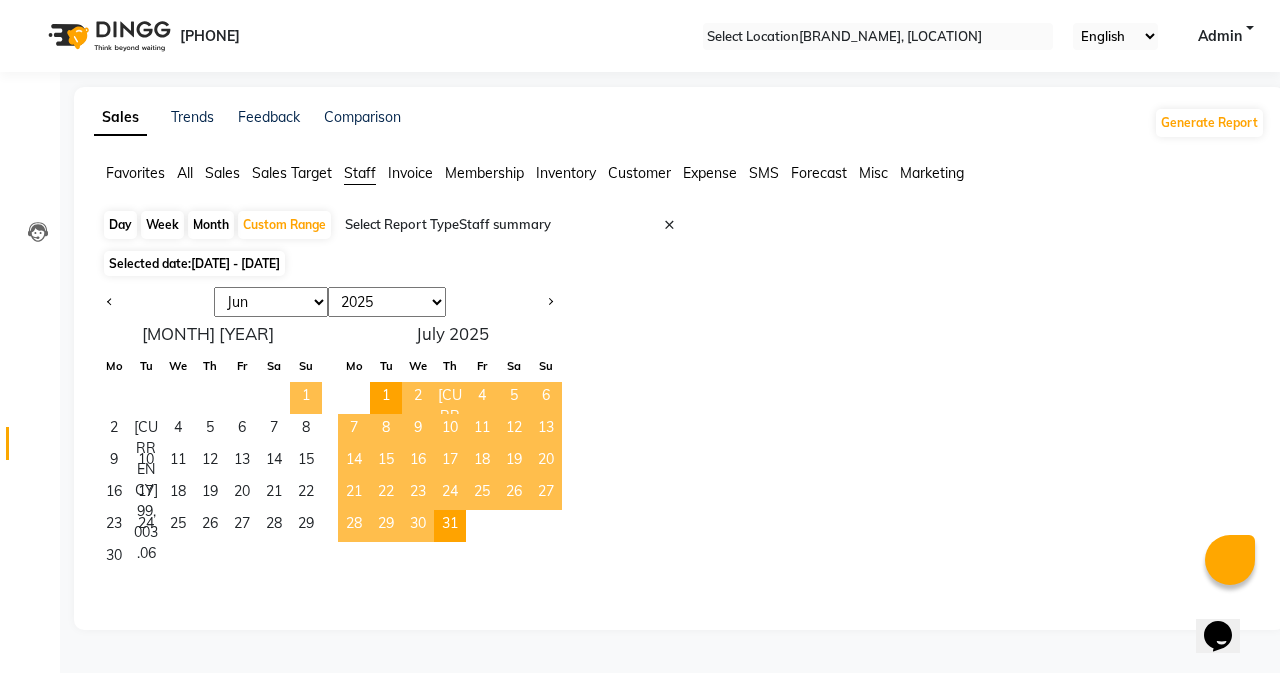 click on "1" at bounding box center (306, 398) 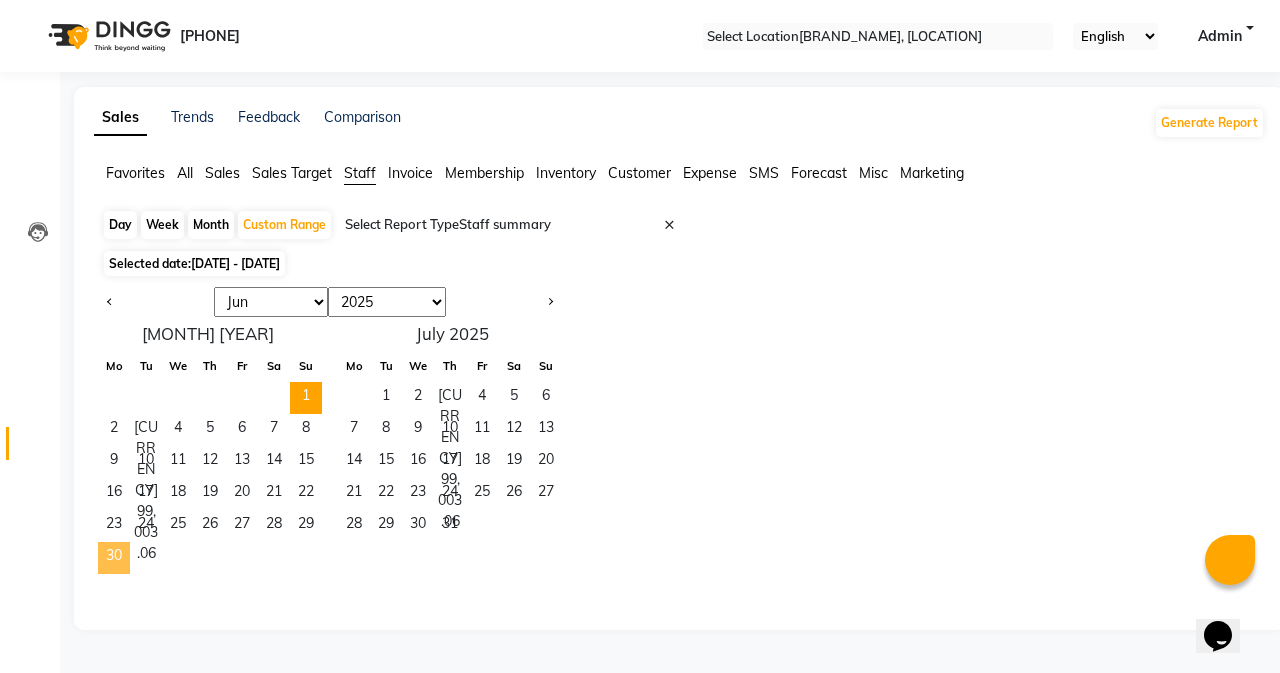 click on "30" at bounding box center (114, 558) 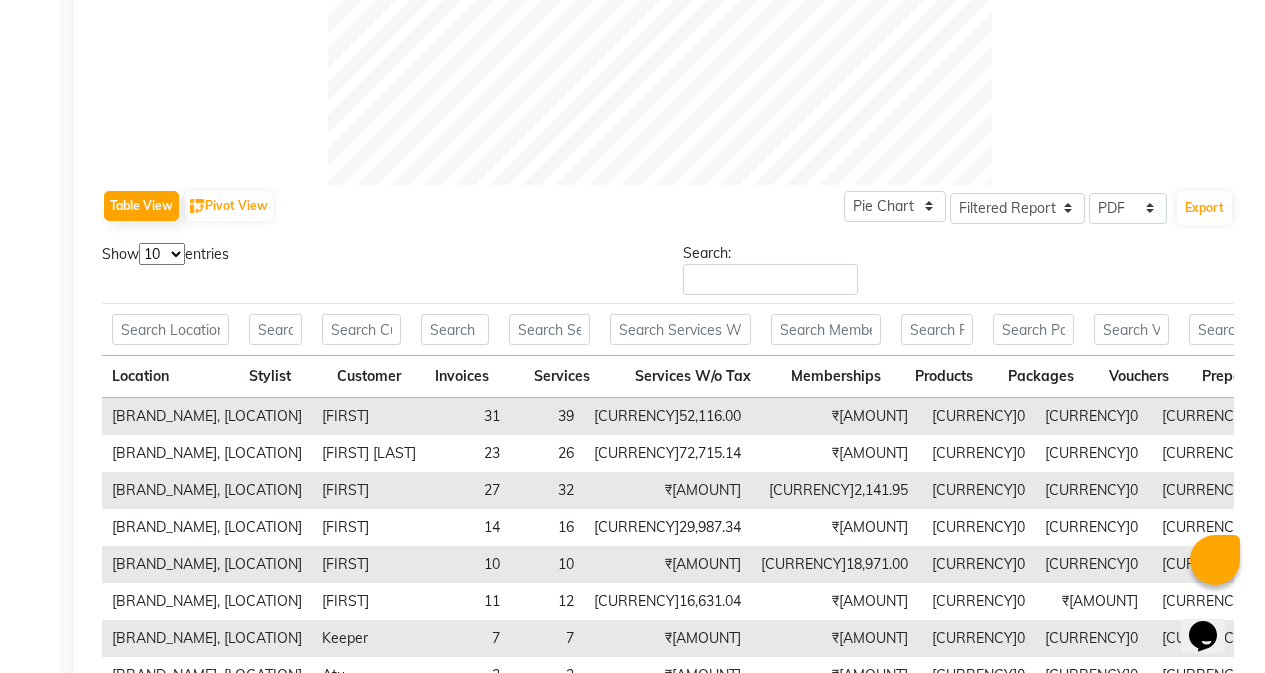 scroll, scrollTop: 989, scrollLeft: 0, axis: vertical 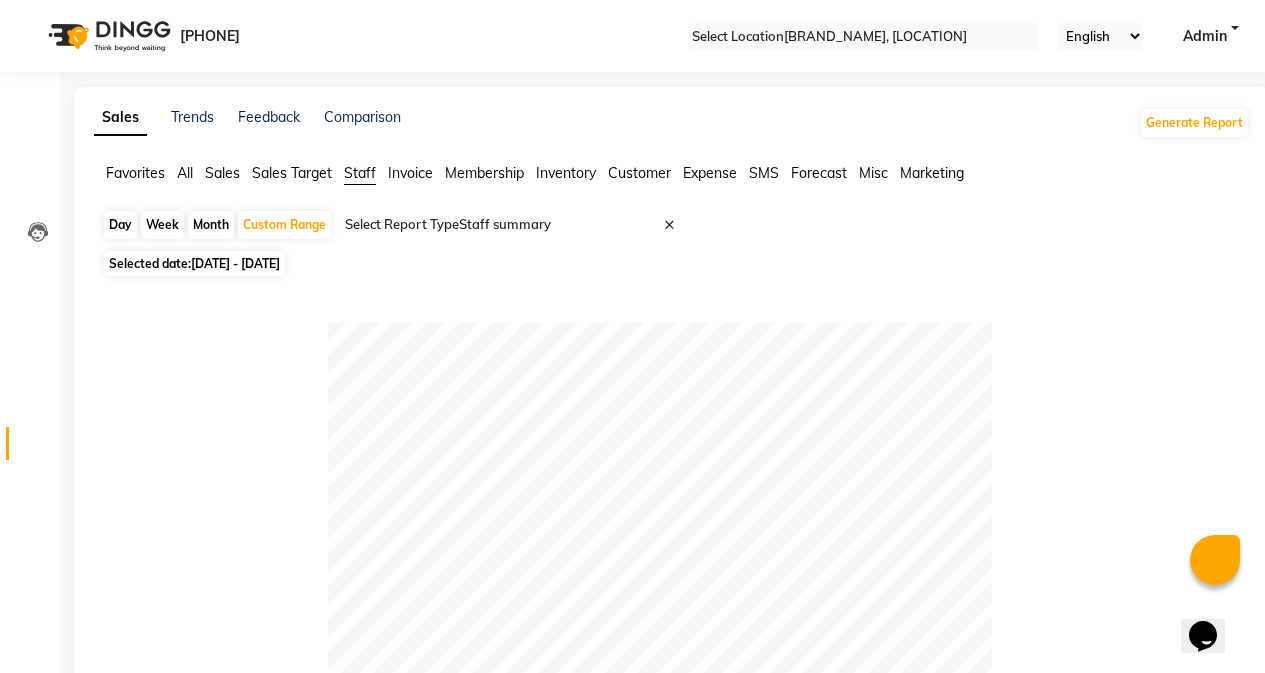 click on "Admin" at bounding box center (1205, 36) 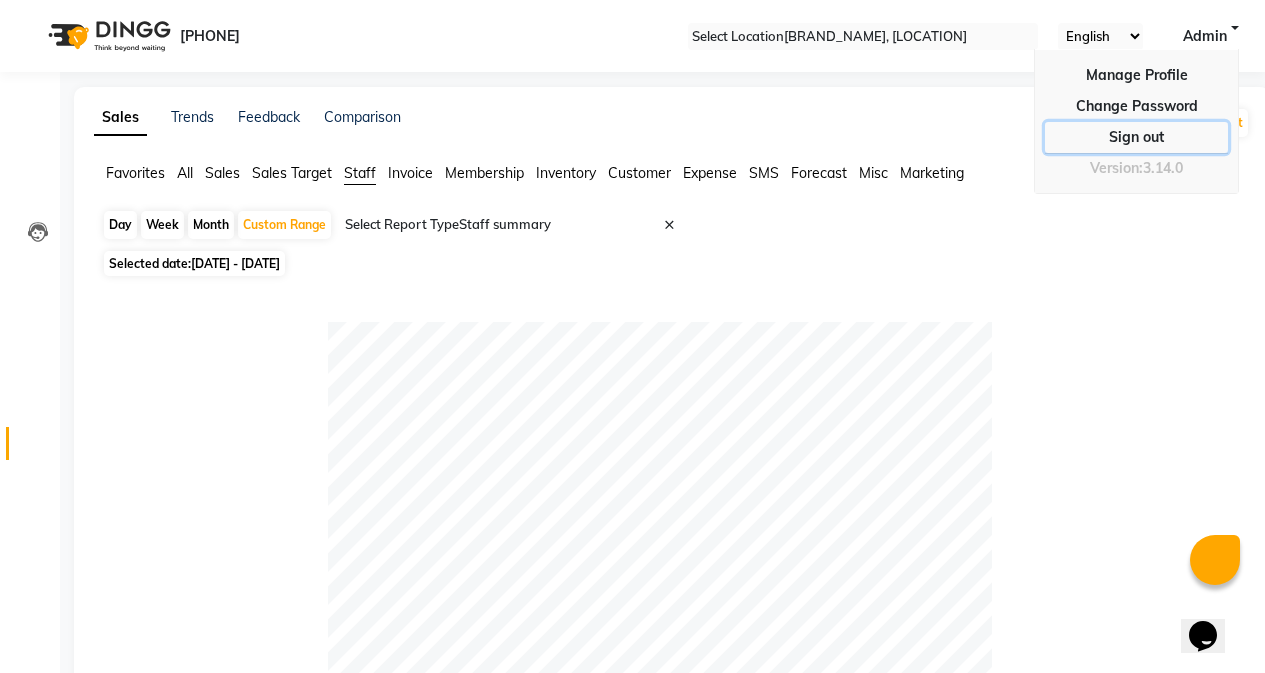 click on "Sign out" at bounding box center [1136, 106] 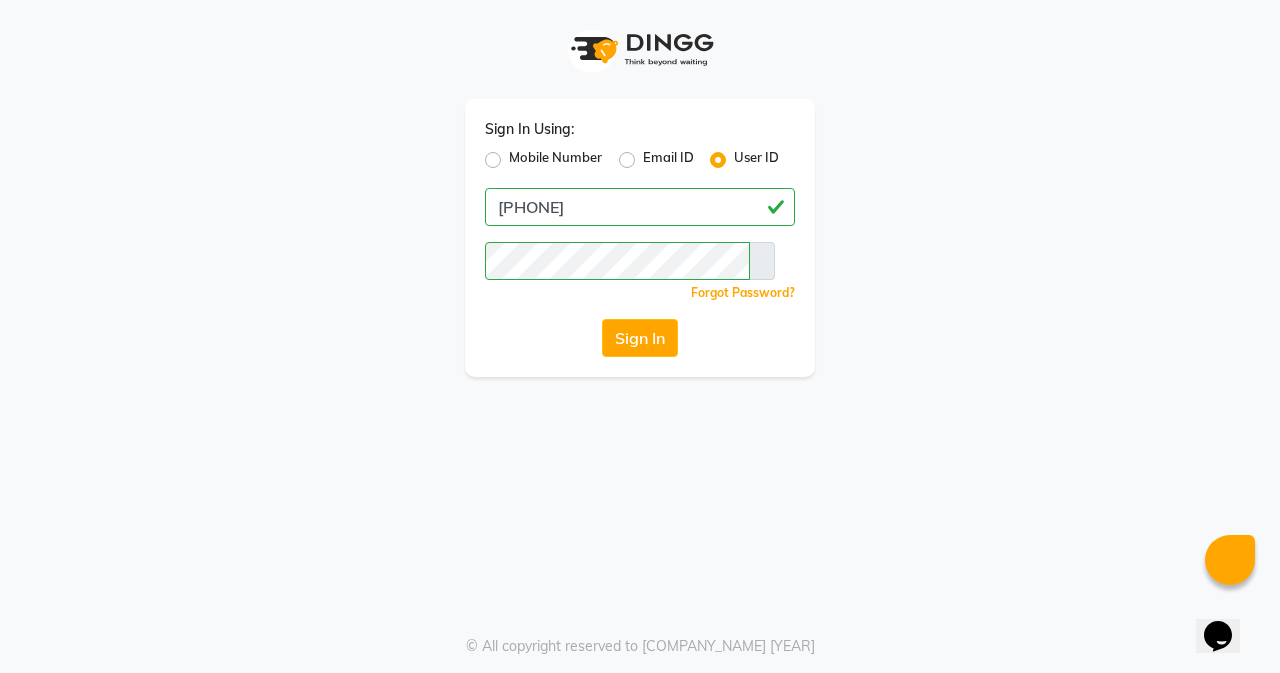 click on "Mobile Number" at bounding box center (543, 160) 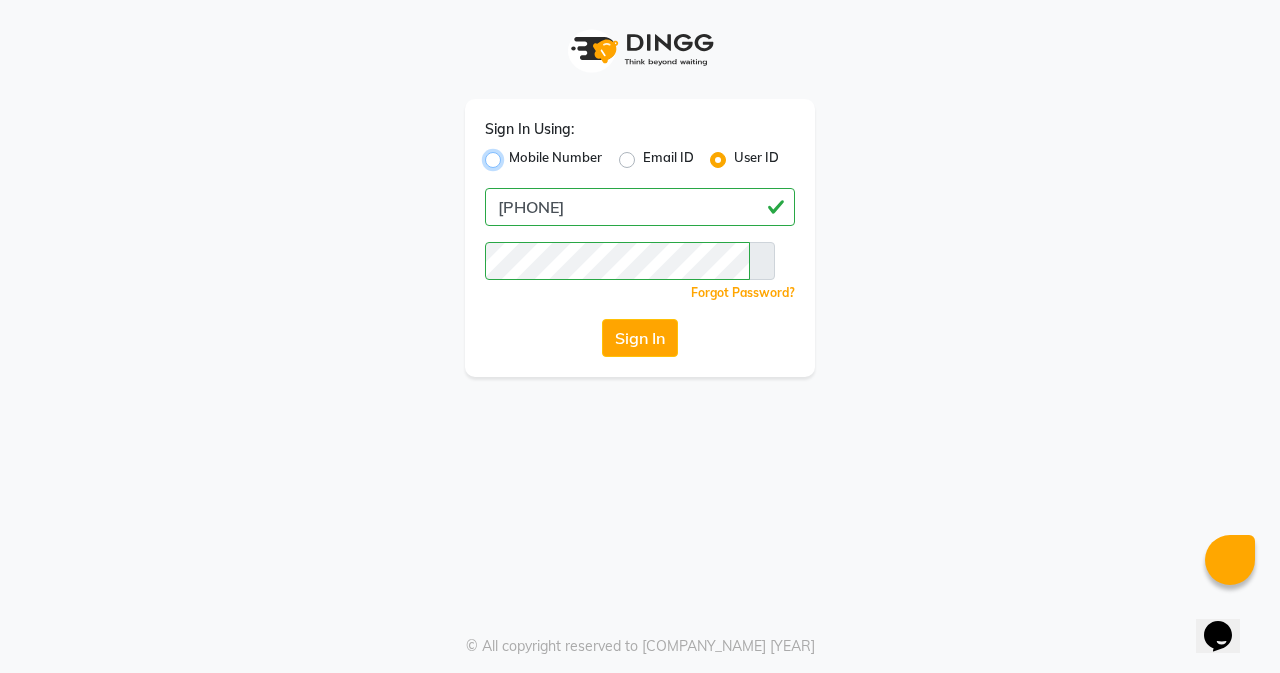 click on "Mobile Number" at bounding box center (515, 154) 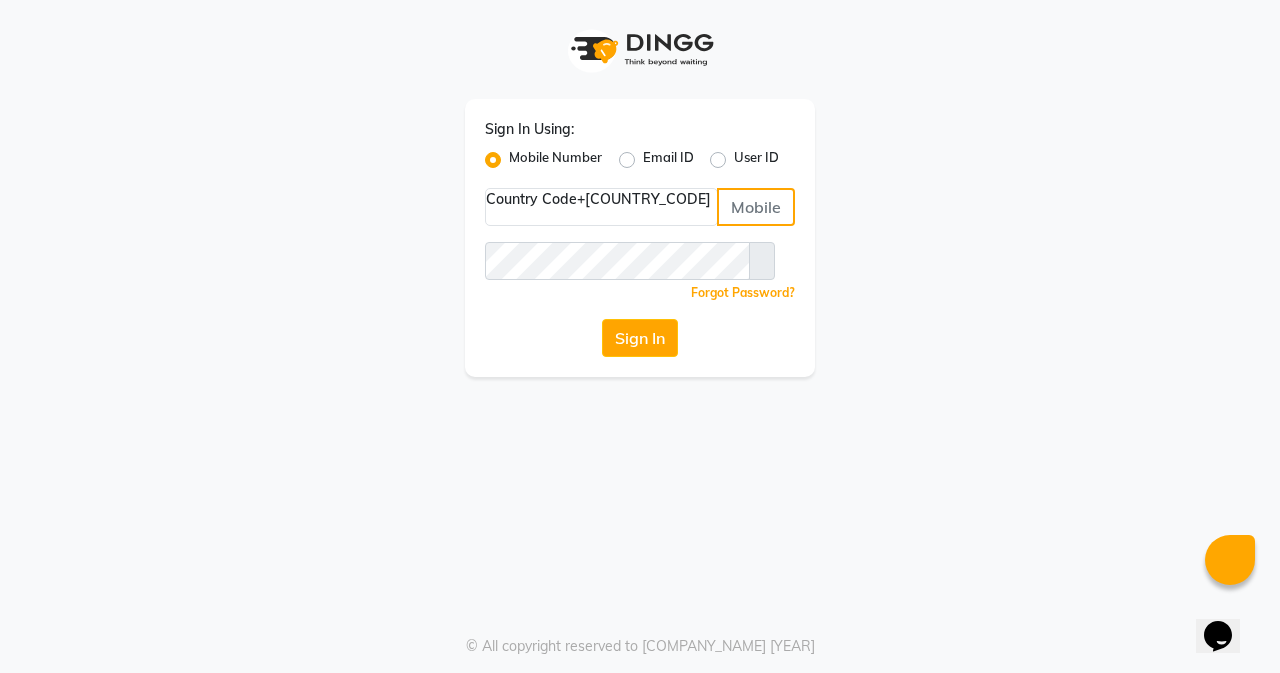 drag, startPoint x: 598, startPoint y: 207, endPoint x: 612, endPoint y: 218, distance: 17.804493 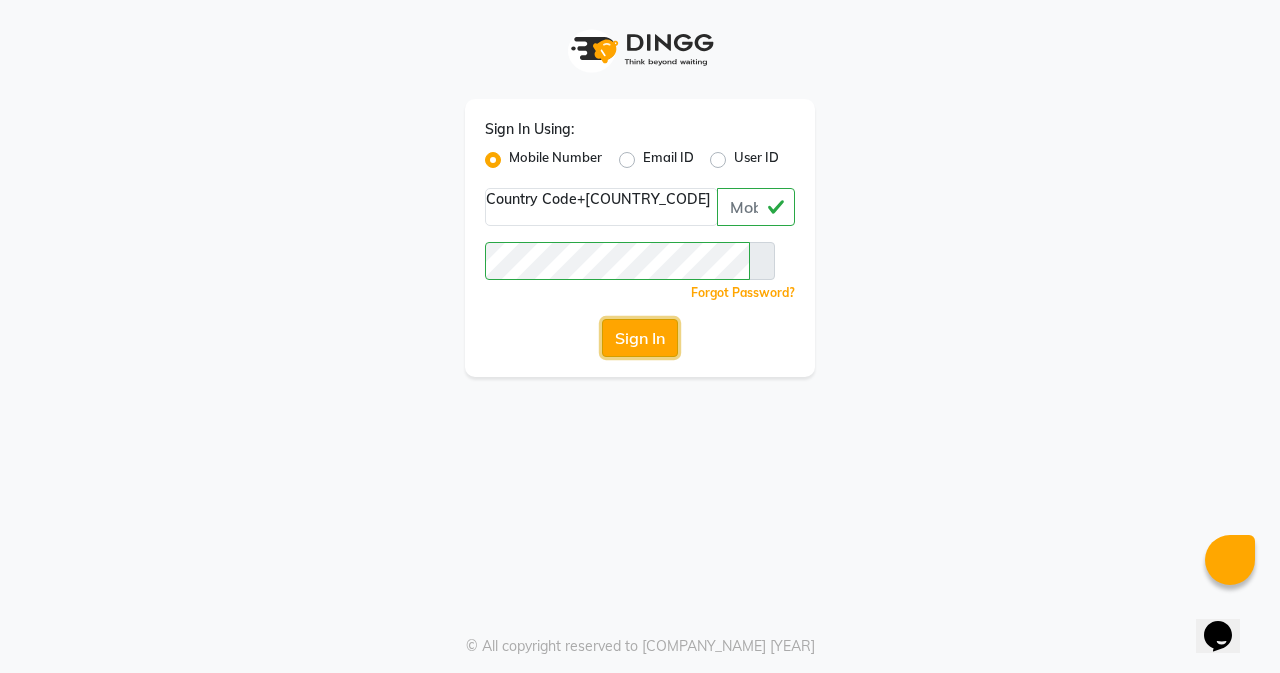 click on "Sign In" at bounding box center (640, 338) 